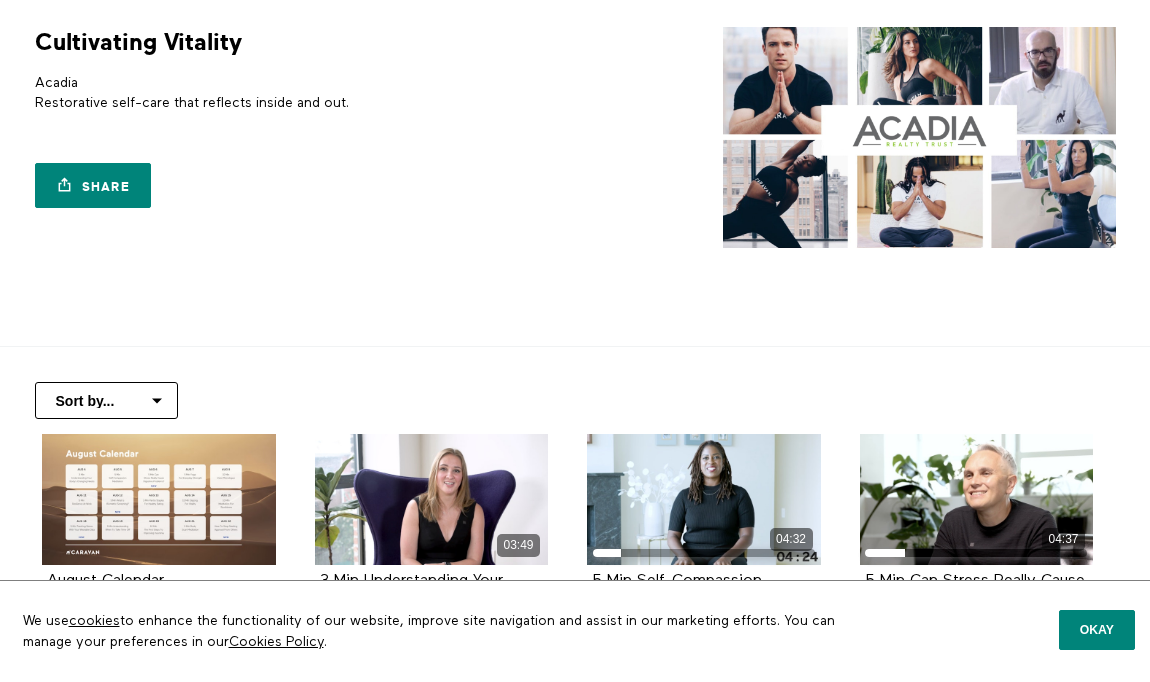scroll, scrollTop: 83, scrollLeft: 0, axis: vertical 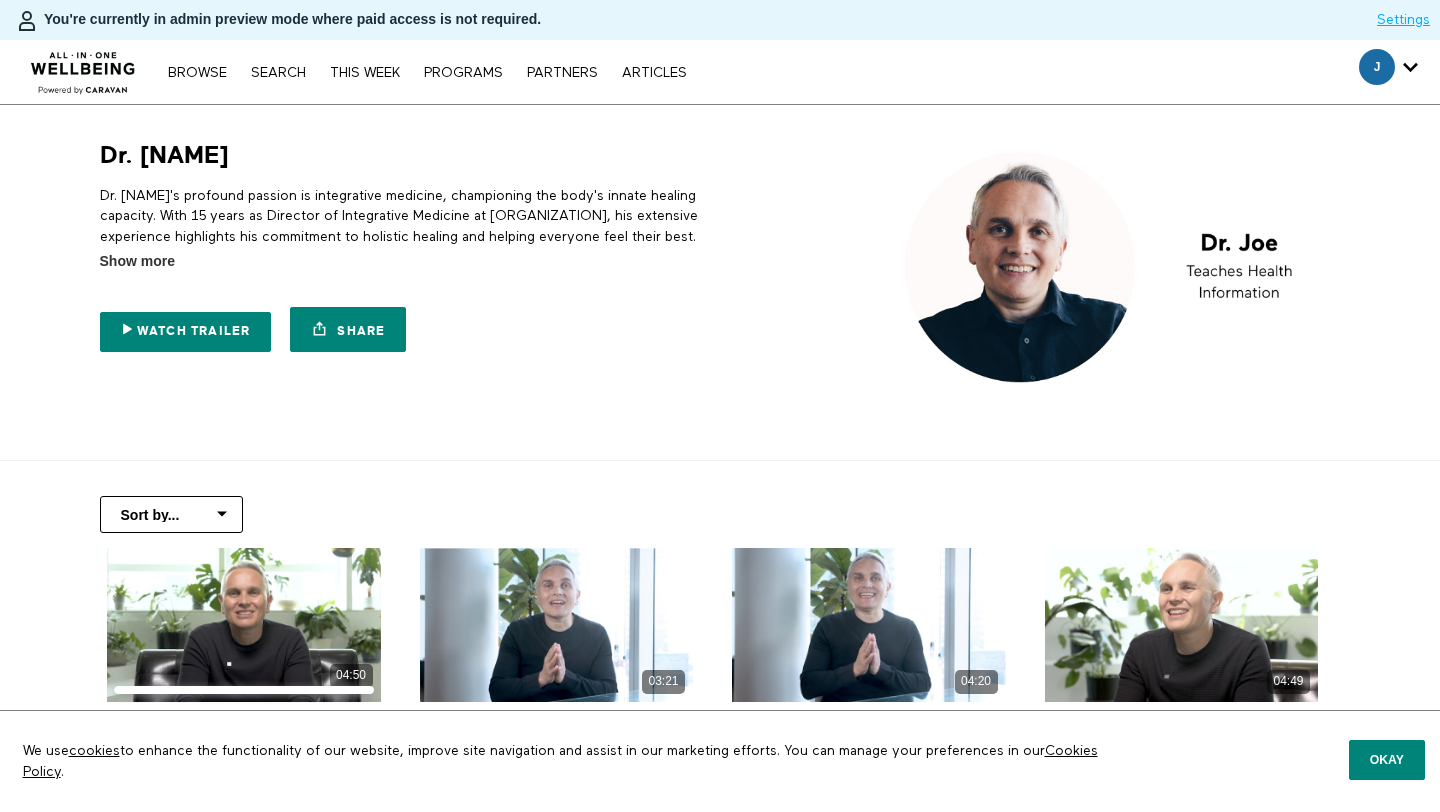 click on "Dr. Joe" at bounding box center [164, 155] 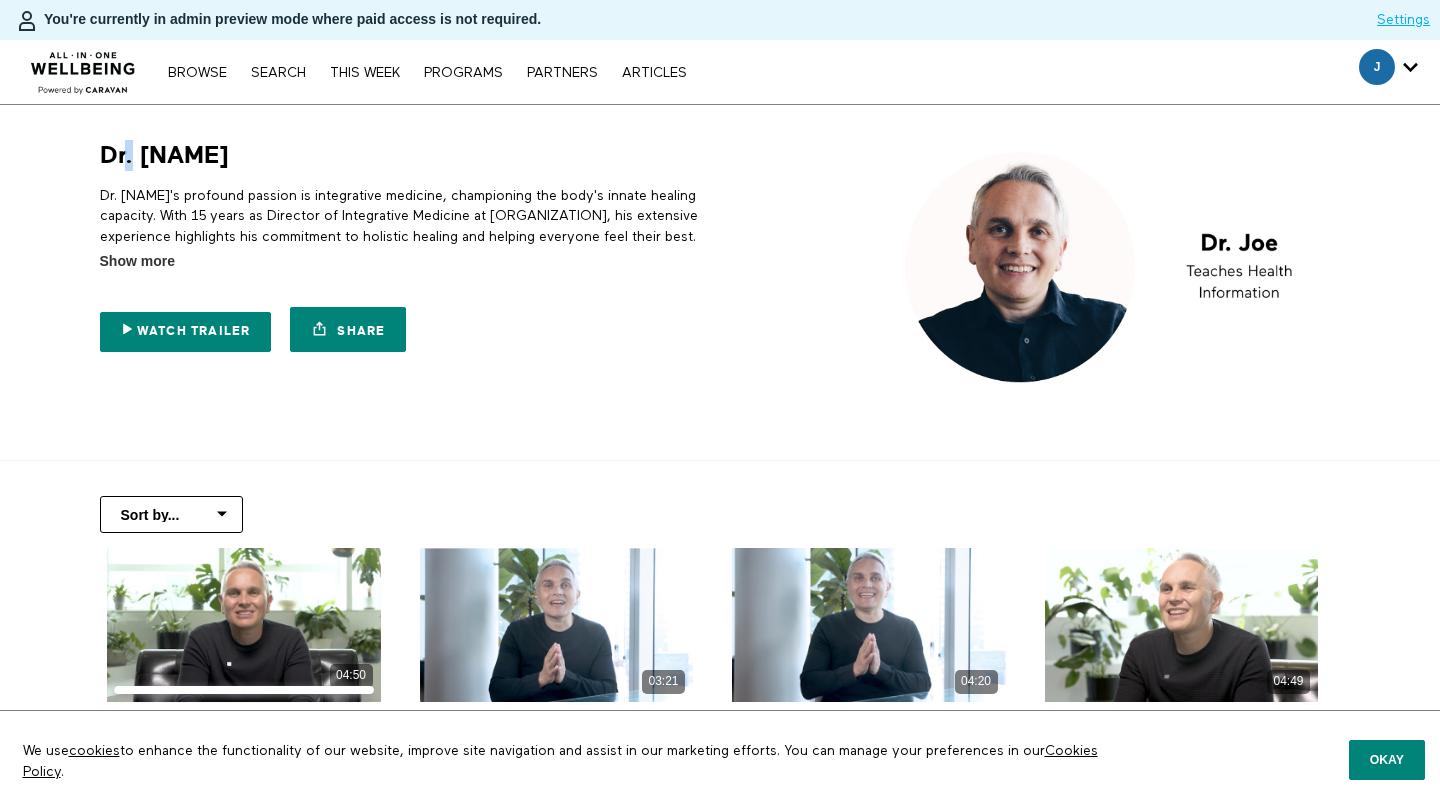 click on "Dr. [FIRST]" at bounding box center [164, 155] 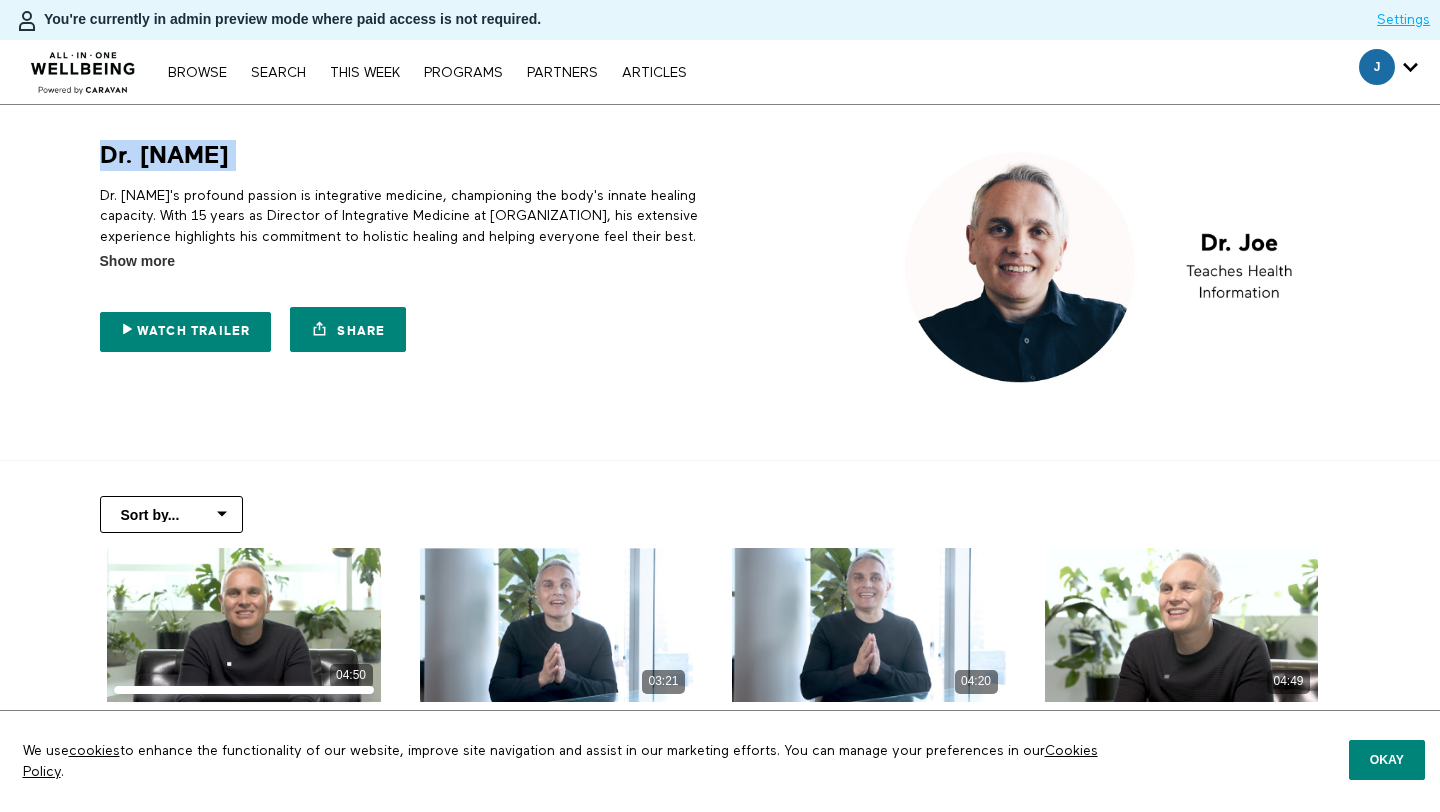 click on "Dr. Joe" at bounding box center (164, 155) 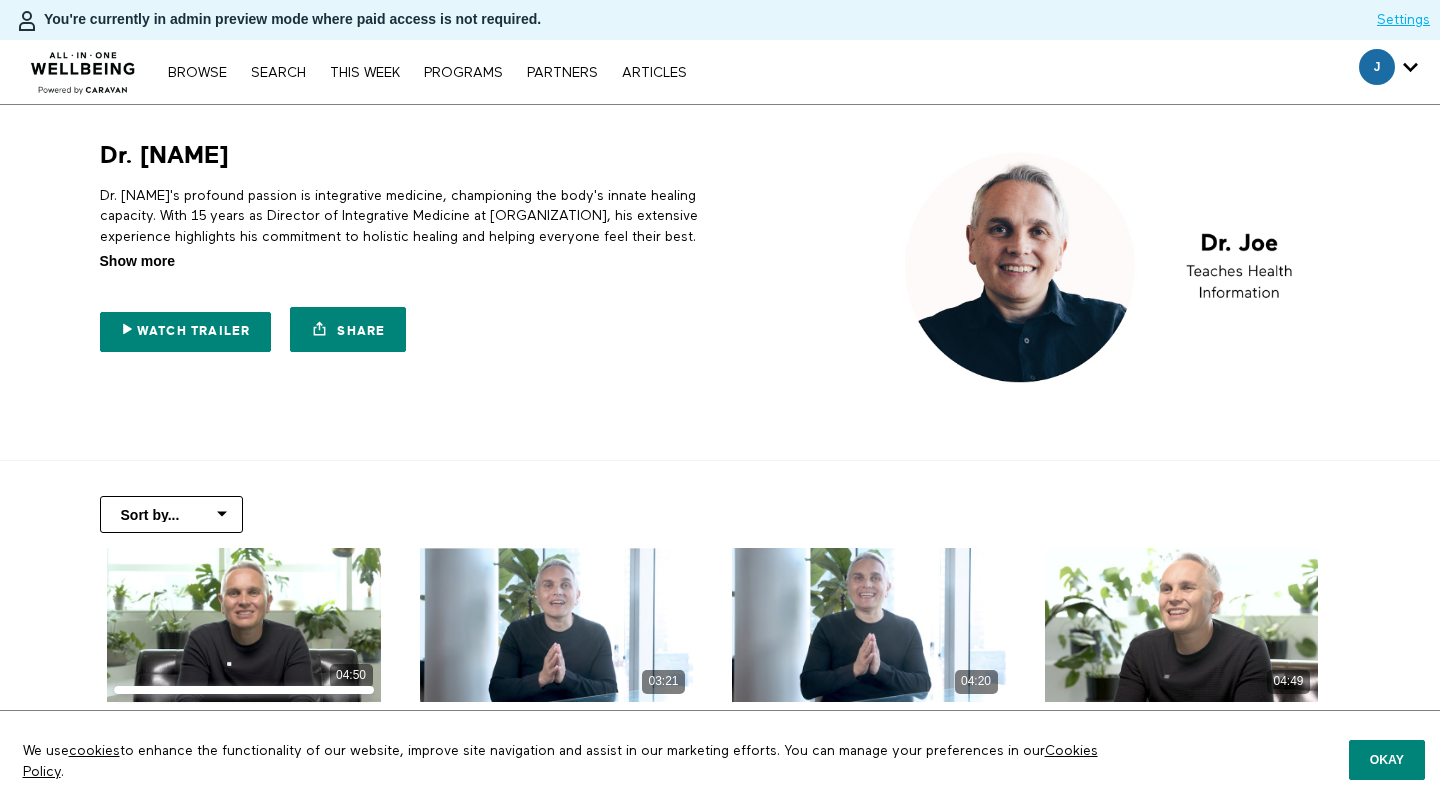 click on "Show more" at bounding box center (137, 261) 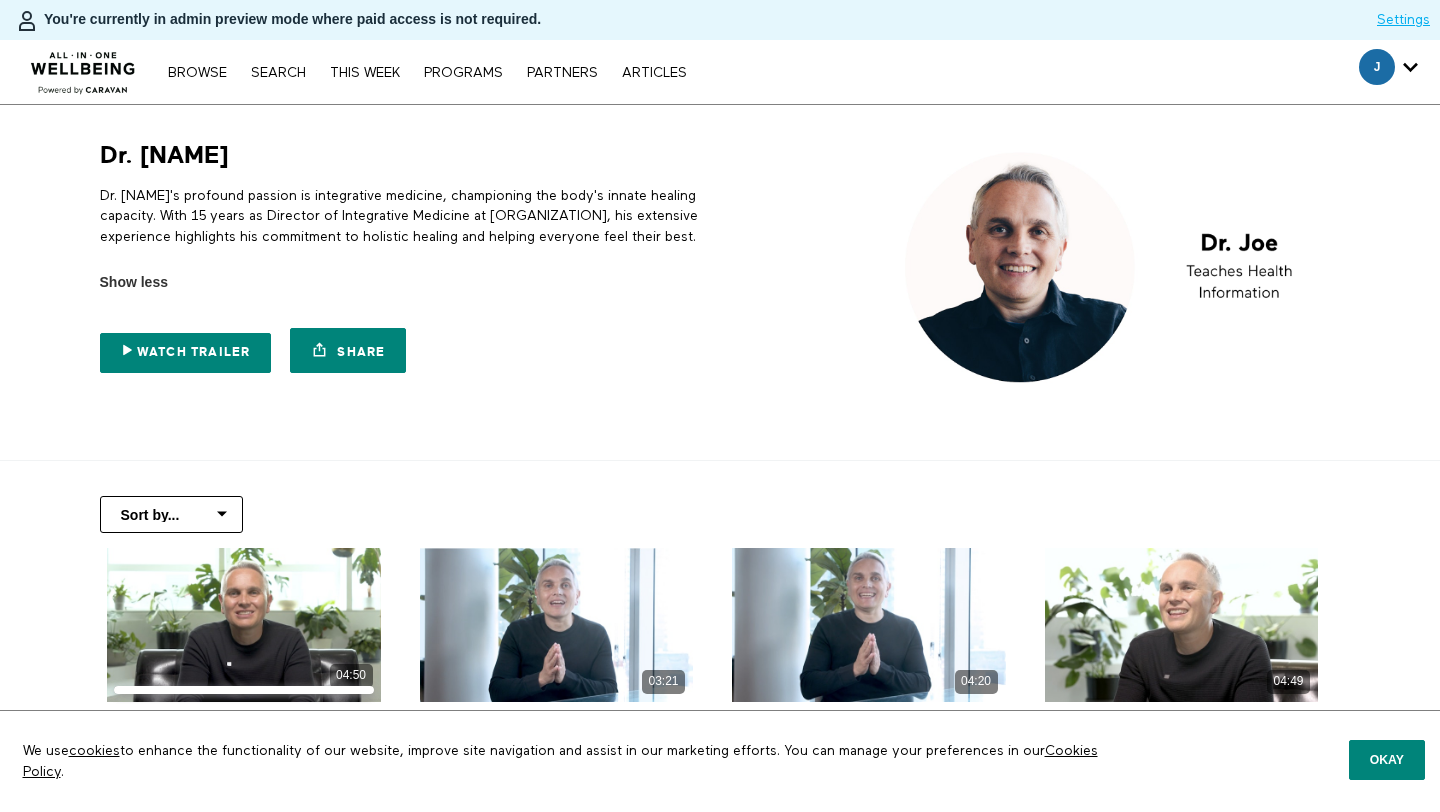 click on "Dr. Joe's profound passion is integrative medicine, championing the body's innate healing capacity. With 15 years as Director of Integrative Medicine at Stamford Hospital, his extensive experience highlights his commitment to holistic healing and helping everyone feel their best." at bounding box center [406, 216] 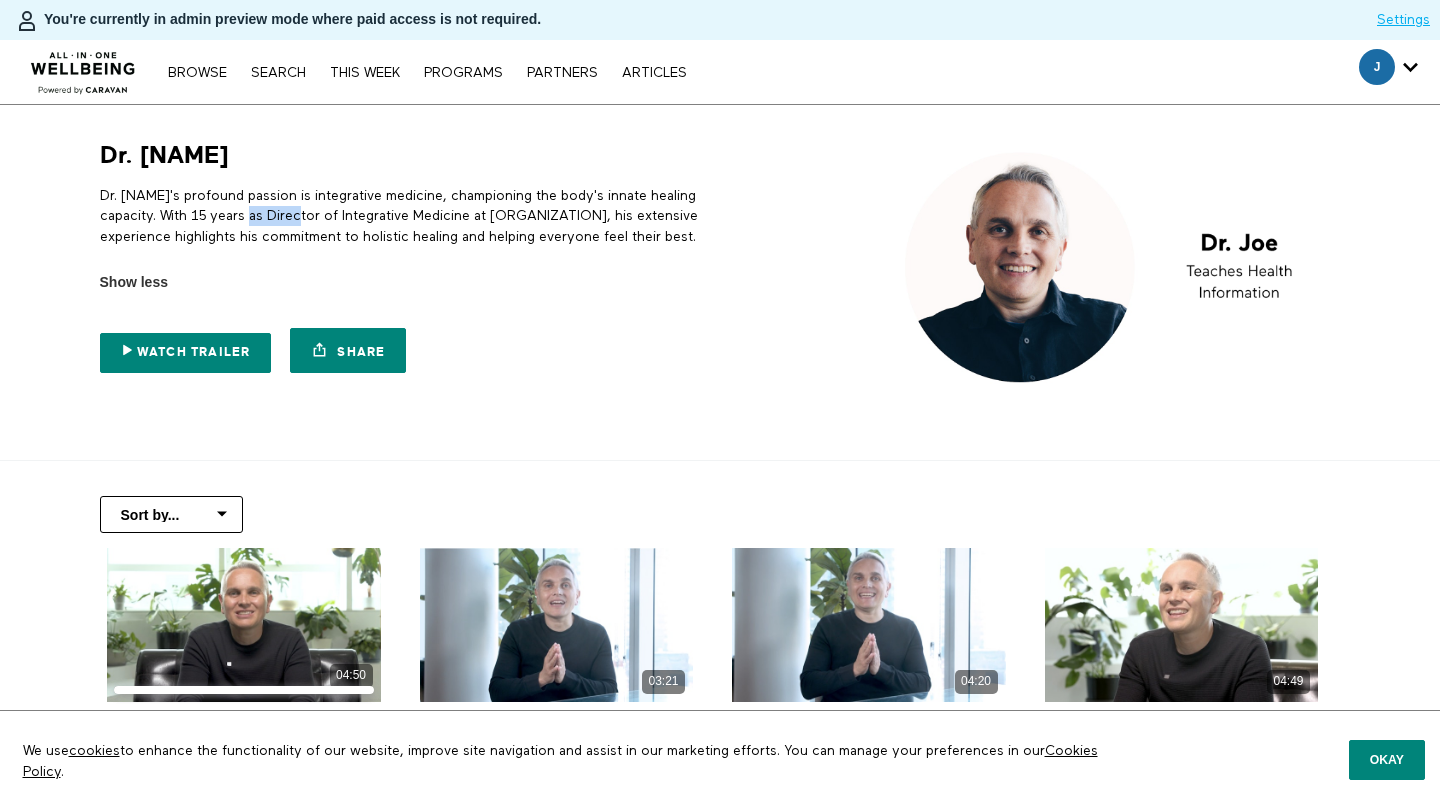 click on "Dr. Joe's profound passion is integrative medicine, championing the body's innate healing capacity. With 15 years as Director of Integrative Medicine at Stamford Hospital, his extensive experience highlights his commitment to holistic healing and helping everyone feel their best." at bounding box center (406, 216) 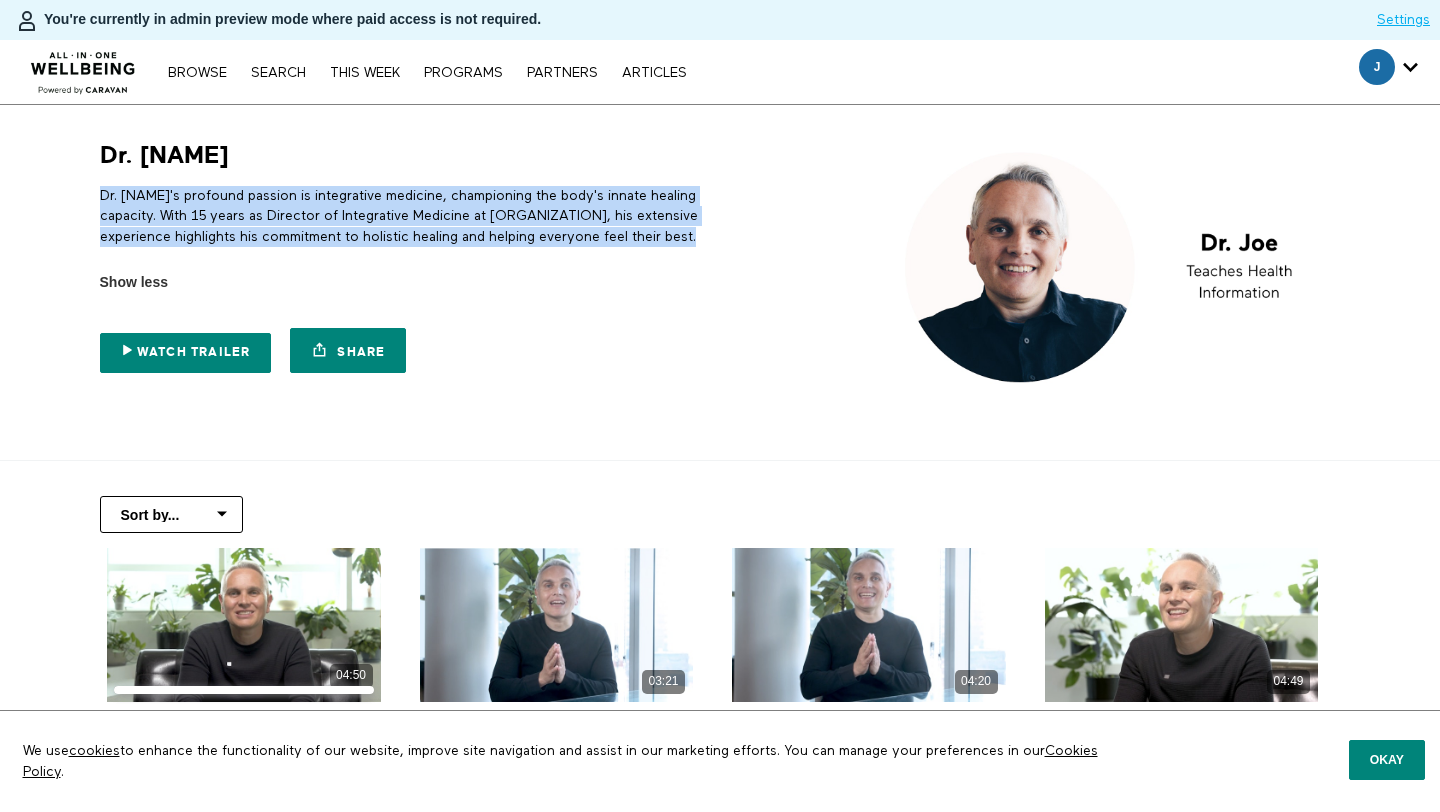 click on "Dr. Joe's profound passion is integrative medicine, championing the body's innate healing capacity. With 15 years as Director of Integrative Medicine at Stamford Hospital, his extensive experience highlights his commitment to holistic healing and helping everyone feel their best." at bounding box center [406, 216] 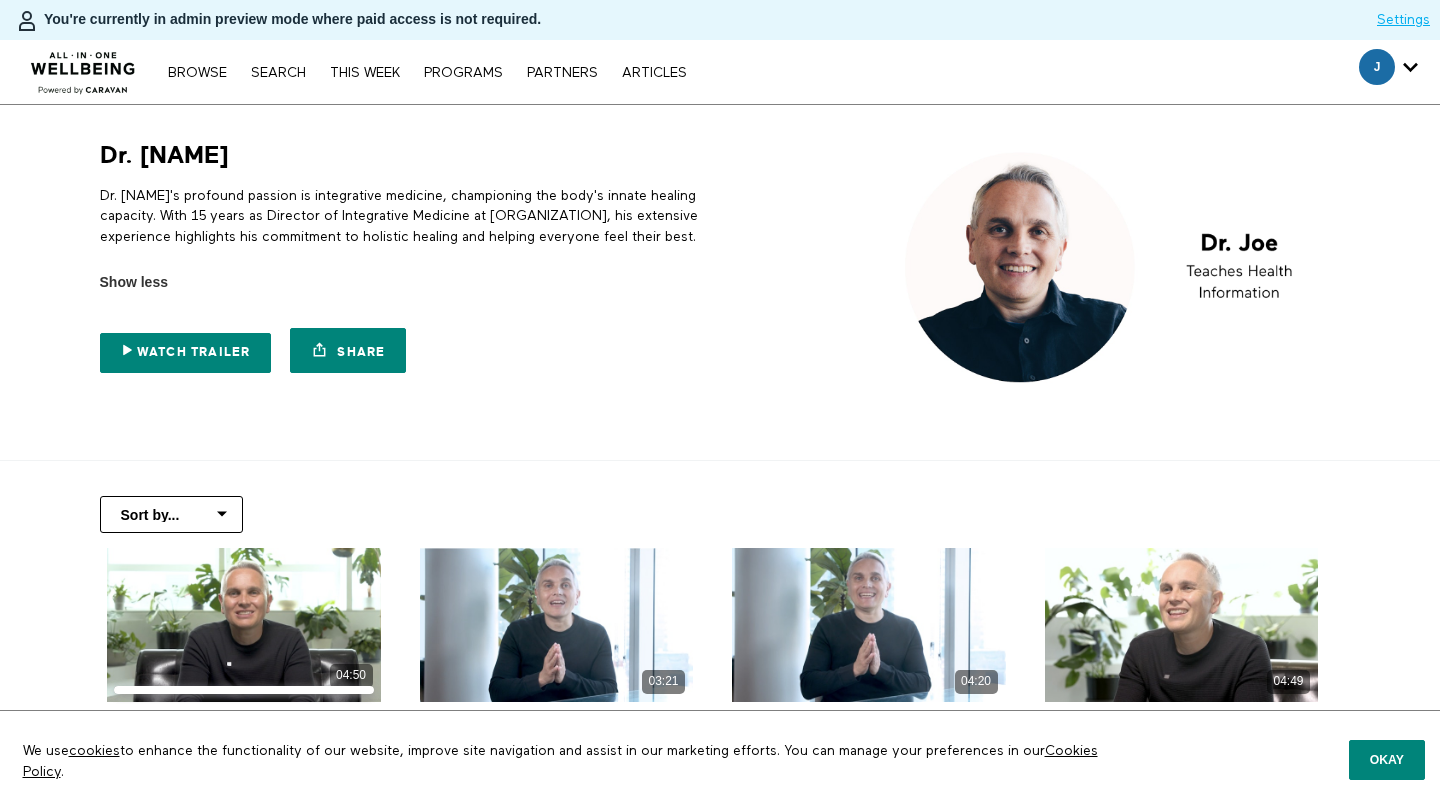 click on "Browse
Search
THIS WEEK
PROGRAMS
PARTNERS
ARTICLES
Subscribe
Account settings
Manage Subscription
Help
Log Out" at bounding box center [495, 72] 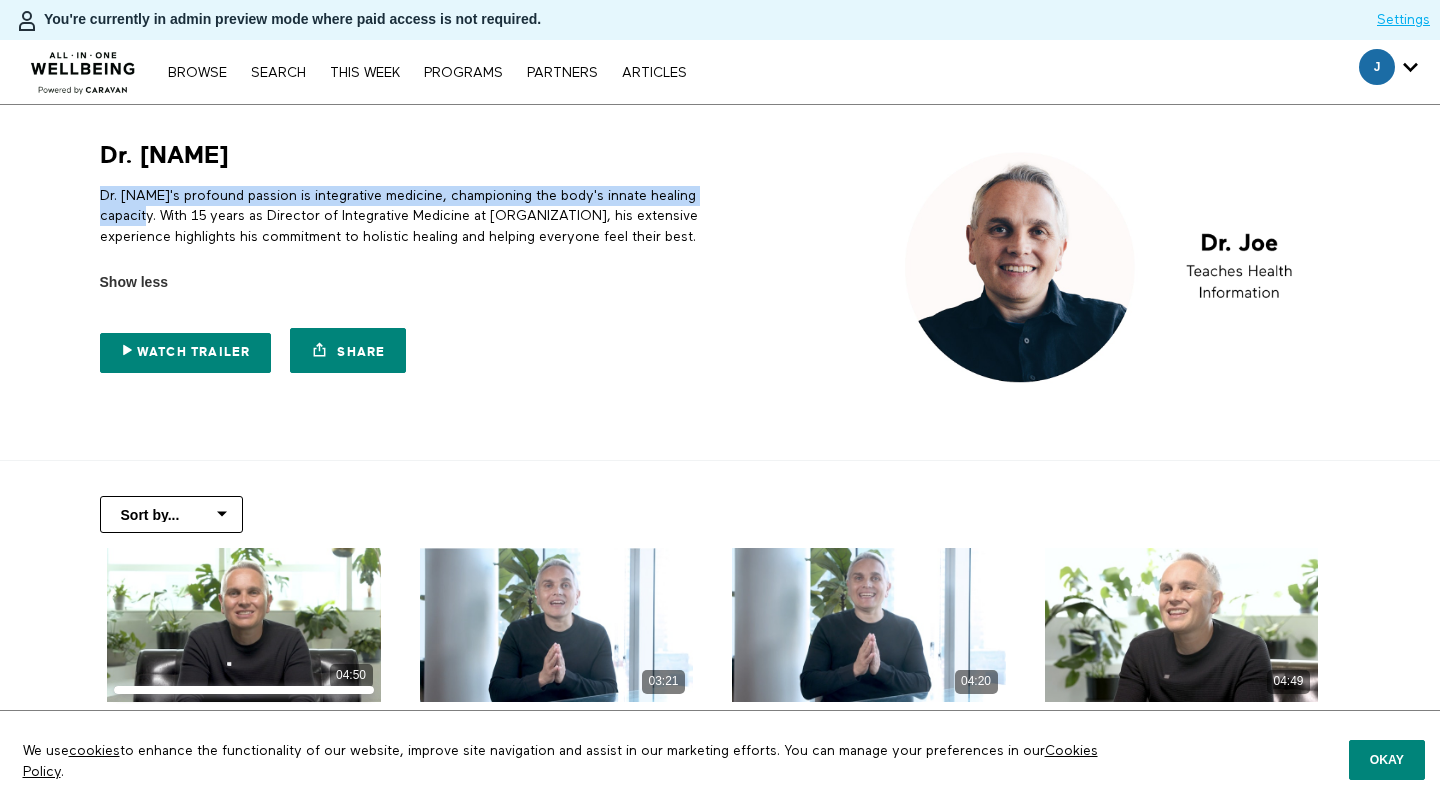 drag, startPoint x: 99, startPoint y: 191, endPoint x: 160, endPoint y: 209, distance: 63.600315 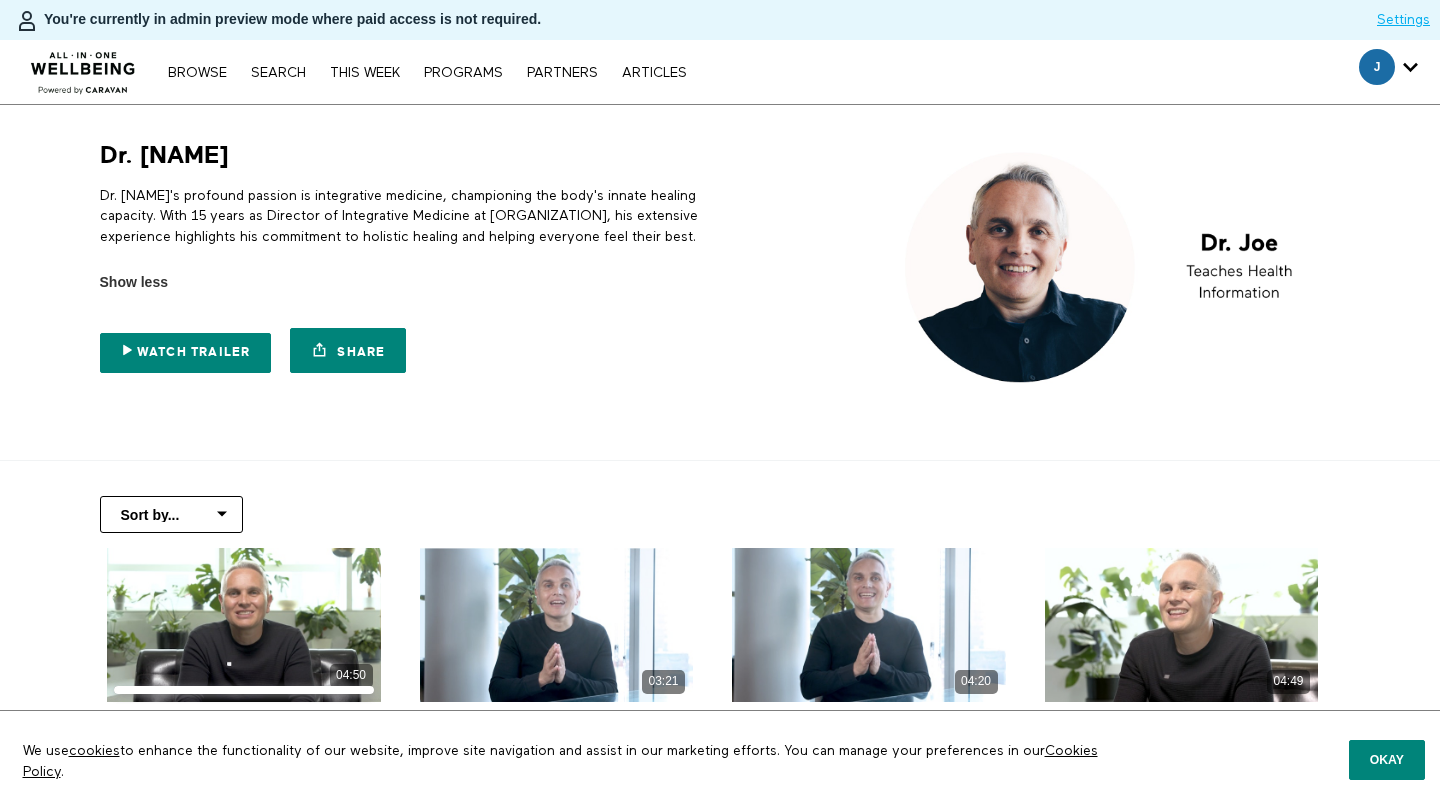 click on "Dr. Joe's profound passion is integrative medicine, championing the body's innate healing capacity. With 15 years as Director of Integrative Medicine at Stamford Hospital, his extensive experience highlights his commitment to holistic healing and helping everyone feel their best." at bounding box center (406, 216) 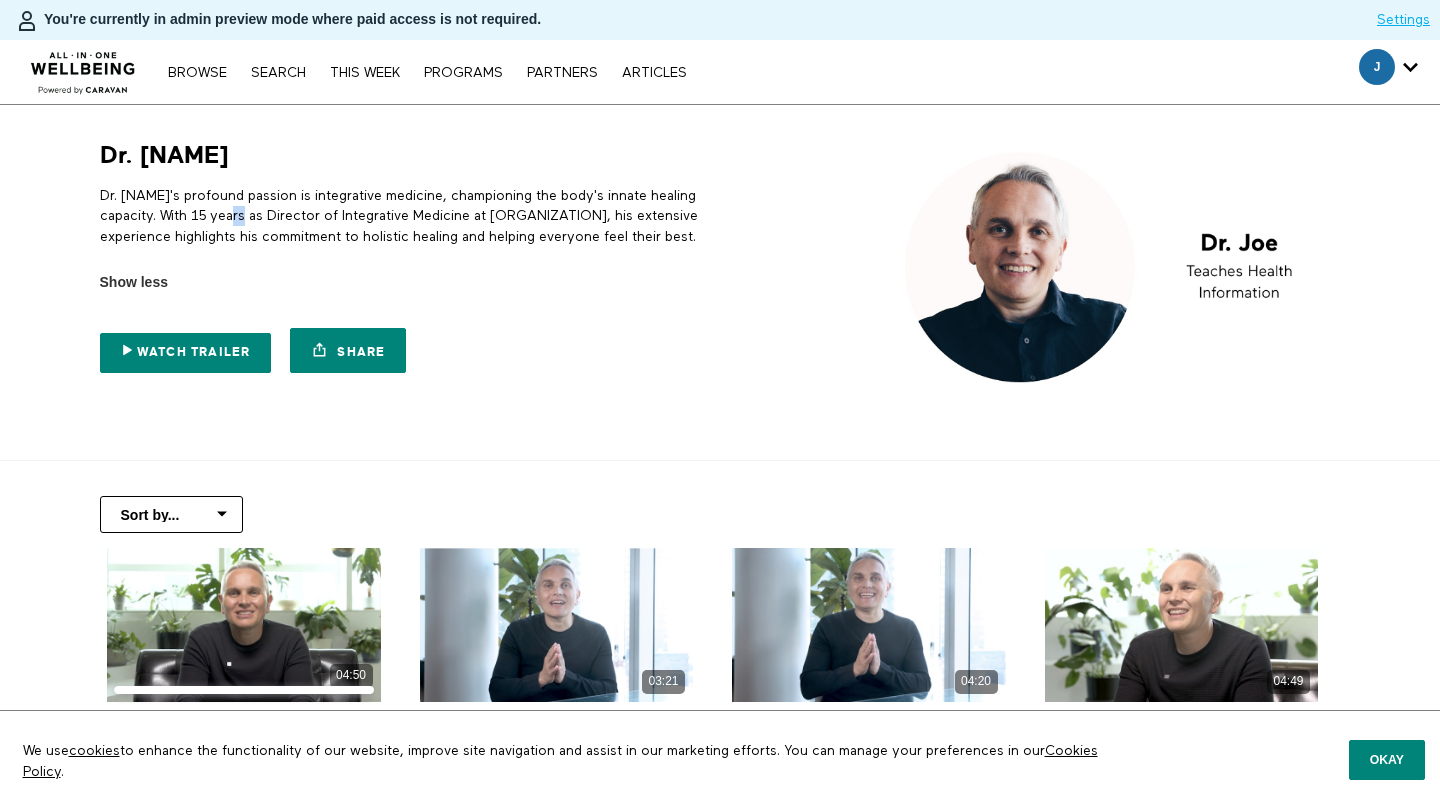 click on "Dr. Joe's profound passion is integrative medicine, championing the body's innate healing capacity. With 15 years as Director of Integrative Medicine at Stamford Hospital, his extensive experience highlights his commitment to holistic healing and helping everyone feel their best." at bounding box center (406, 216) 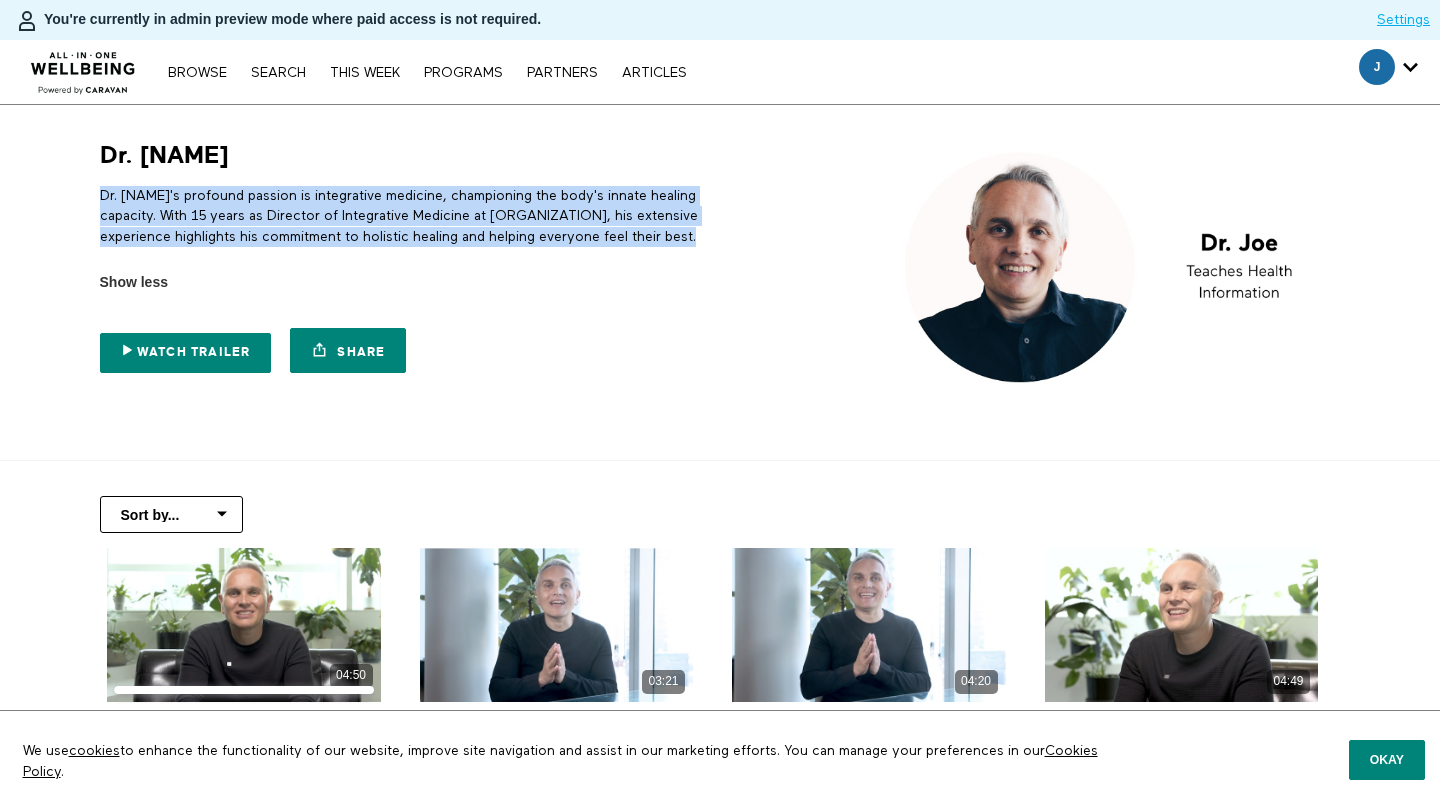 click on "Dr. Joe's profound passion is integrative medicine, championing the body's innate healing capacity. With 15 years as Director of Integrative Medicine at Stamford Hospital, his extensive experience highlights his commitment to holistic healing and helping everyone feel their best." at bounding box center (406, 216) 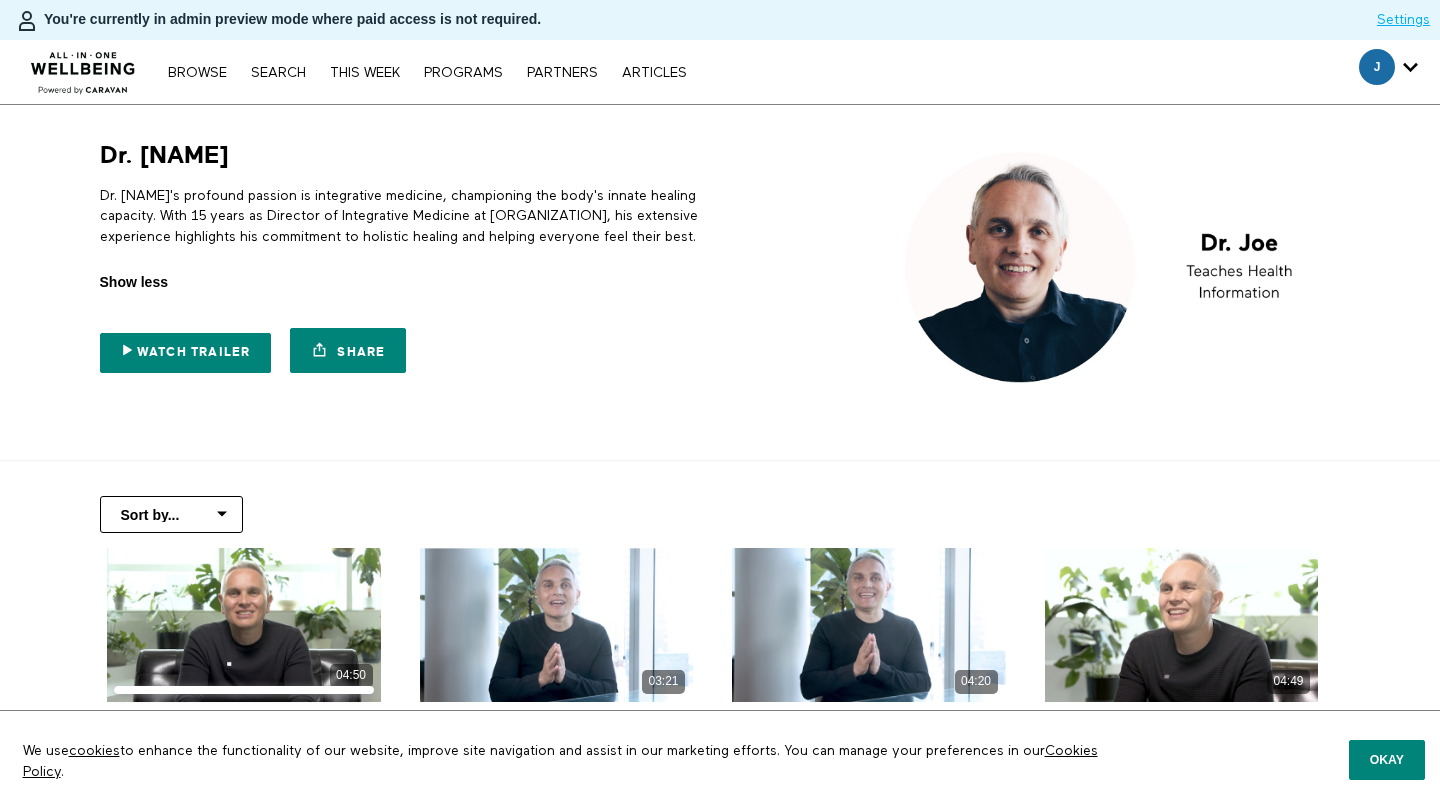 click on "Show less" at bounding box center [134, 282] 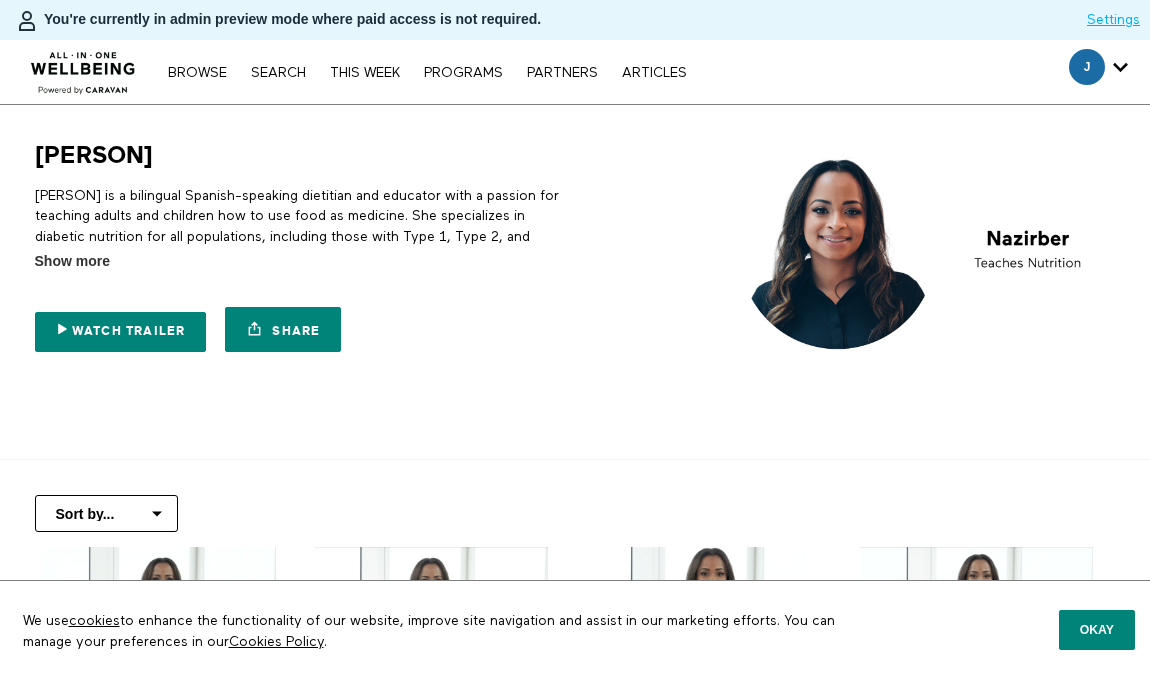 scroll, scrollTop: 0, scrollLeft: 0, axis: both 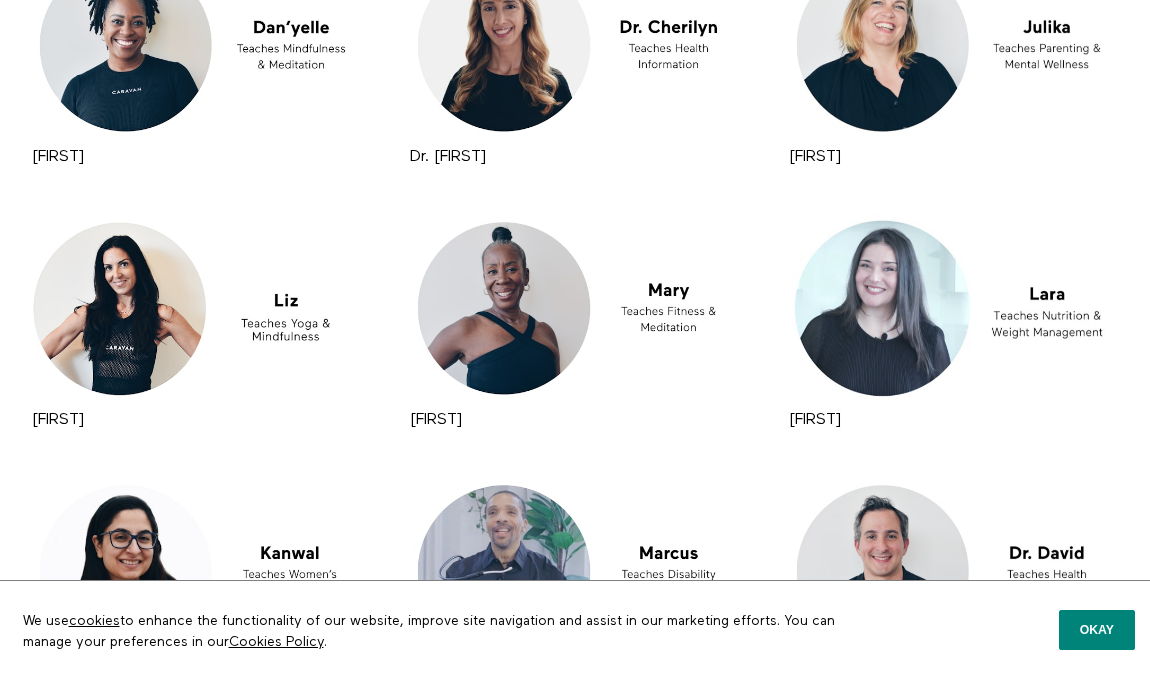 click at bounding box center (574, 571) 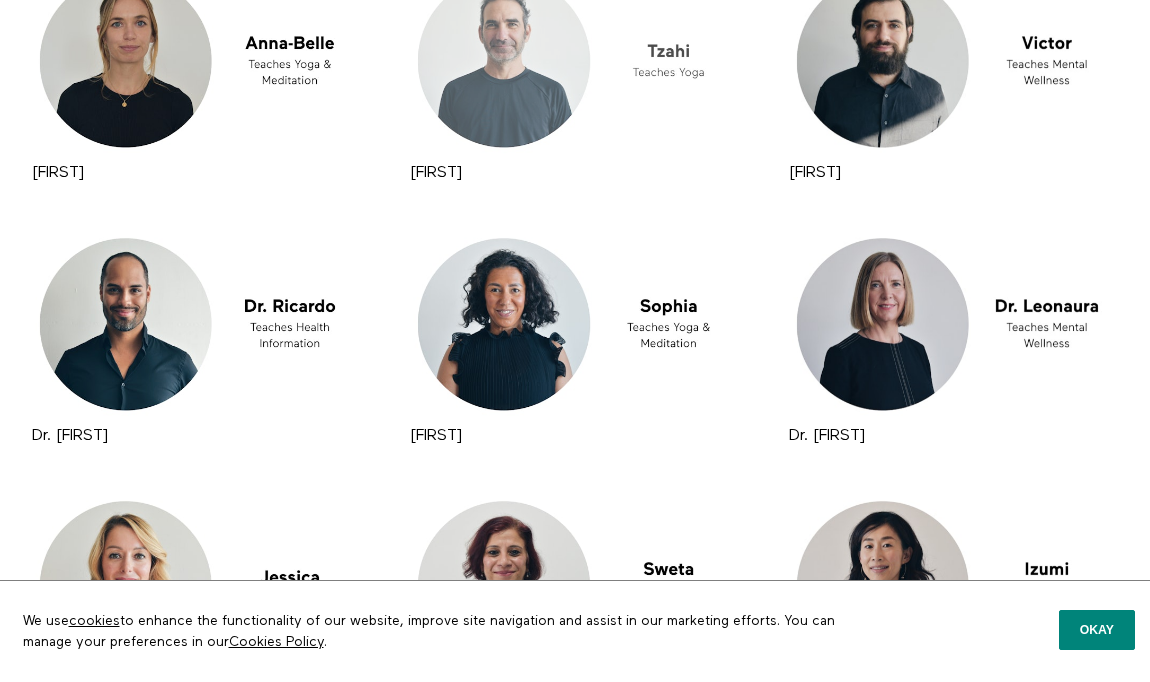scroll, scrollTop: 12720, scrollLeft: 0, axis: vertical 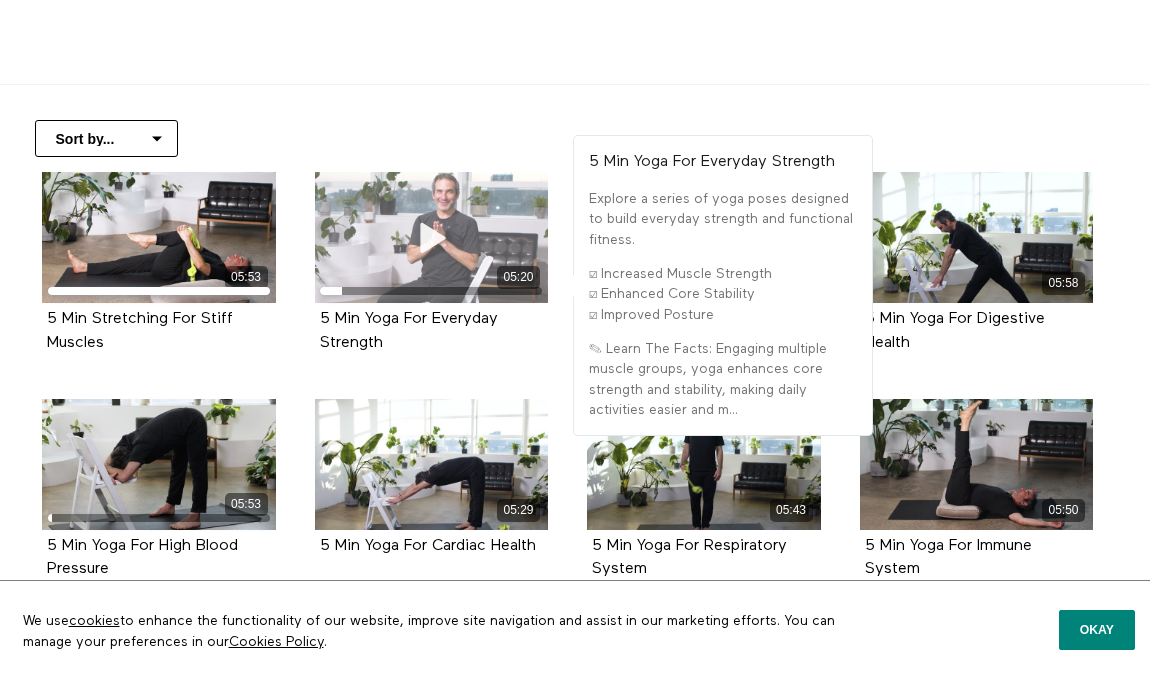 click on "05:20" at bounding box center [432, 237] 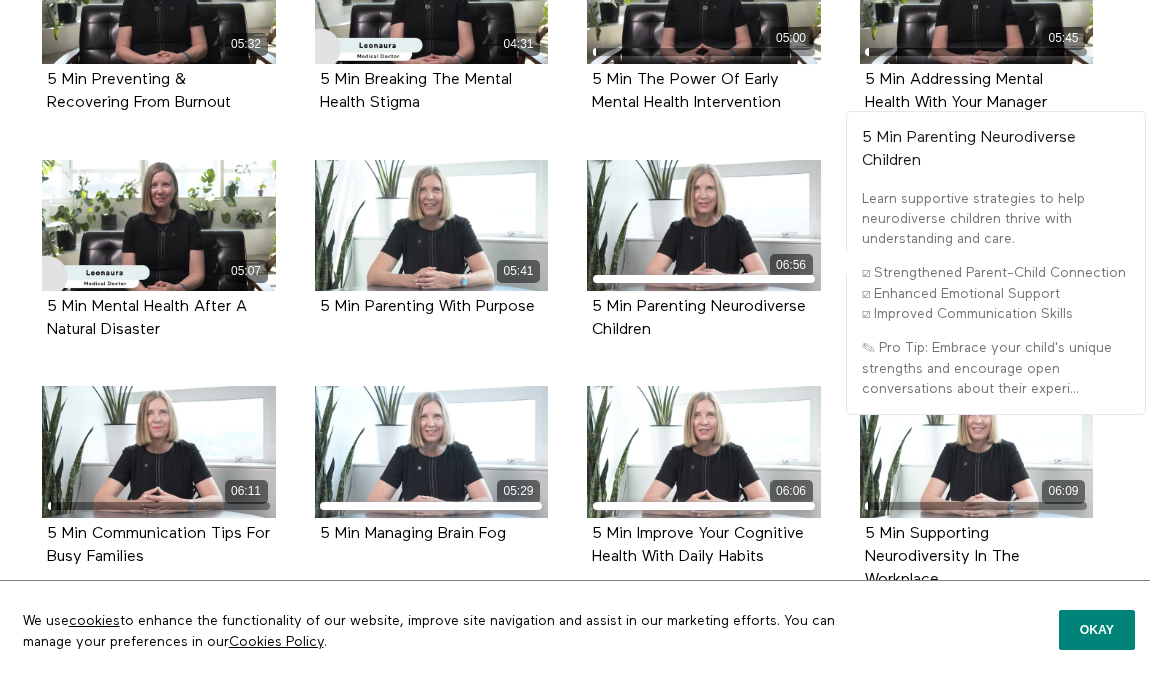 scroll, scrollTop: 881, scrollLeft: 0, axis: vertical 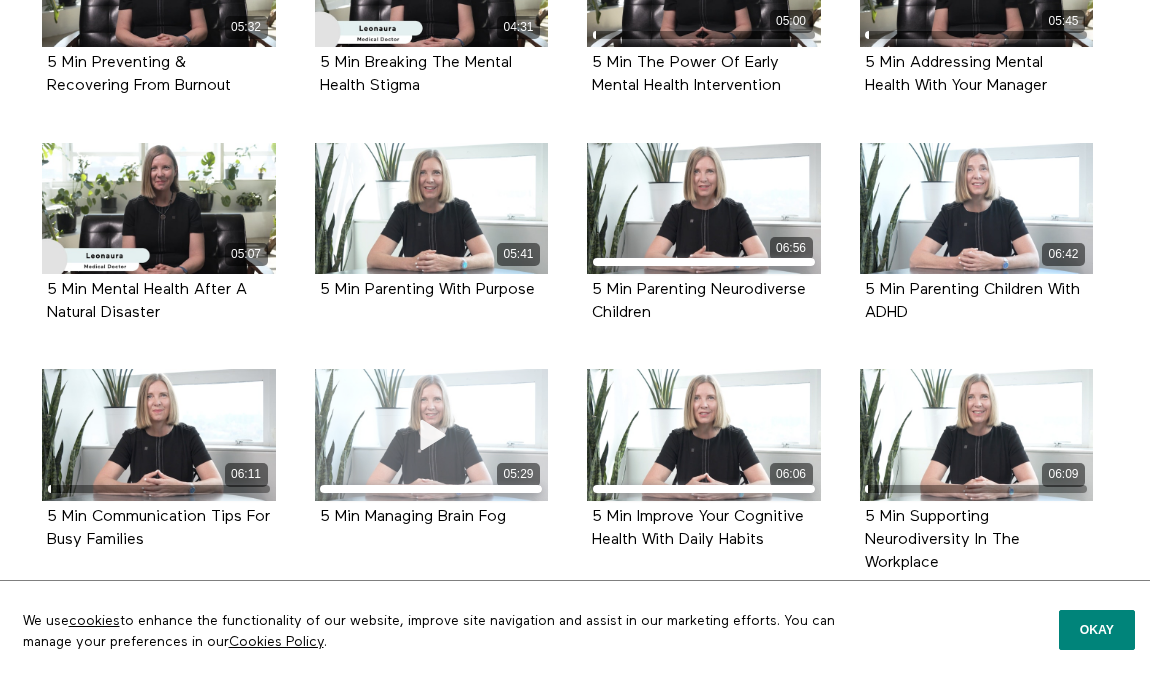 click at bounding box center [431, 435] 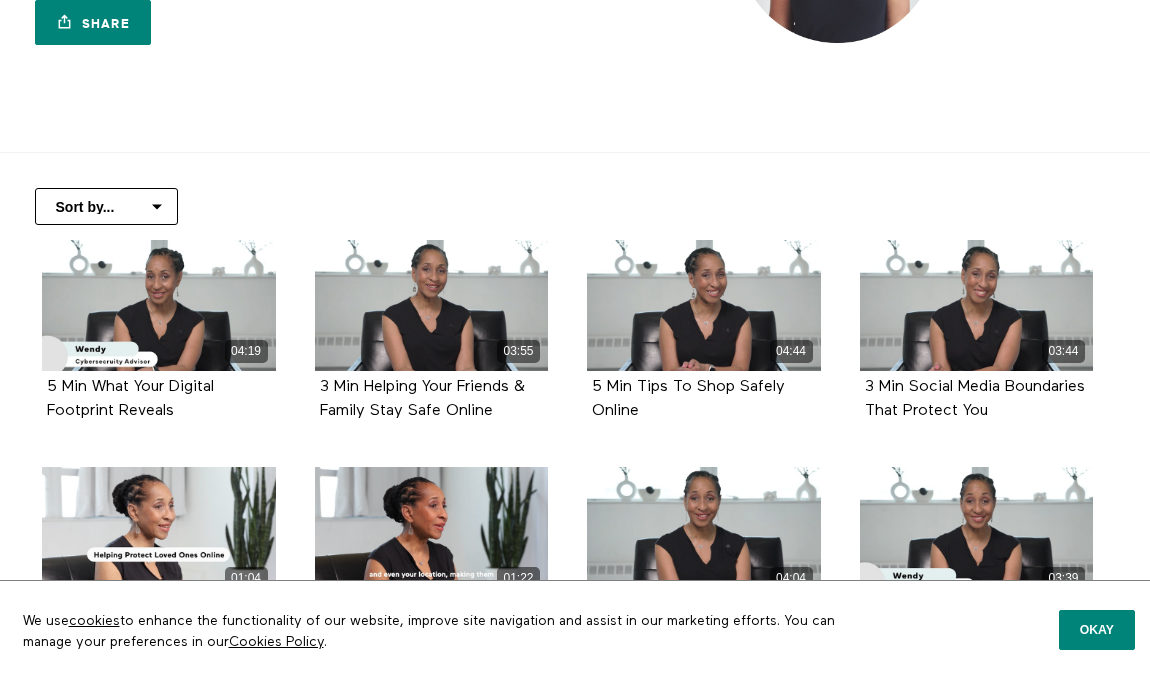 scroll, scrollTop: 312, scrollLeft: 0, axis: vertical 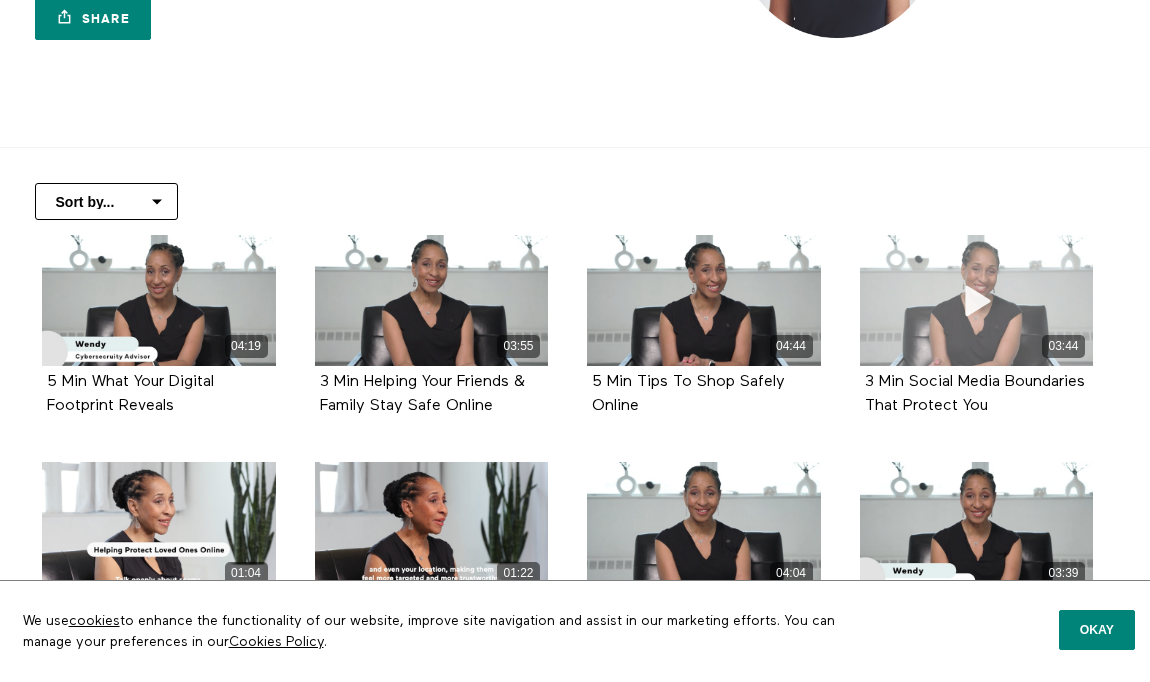click at bounding box center (976, 300) 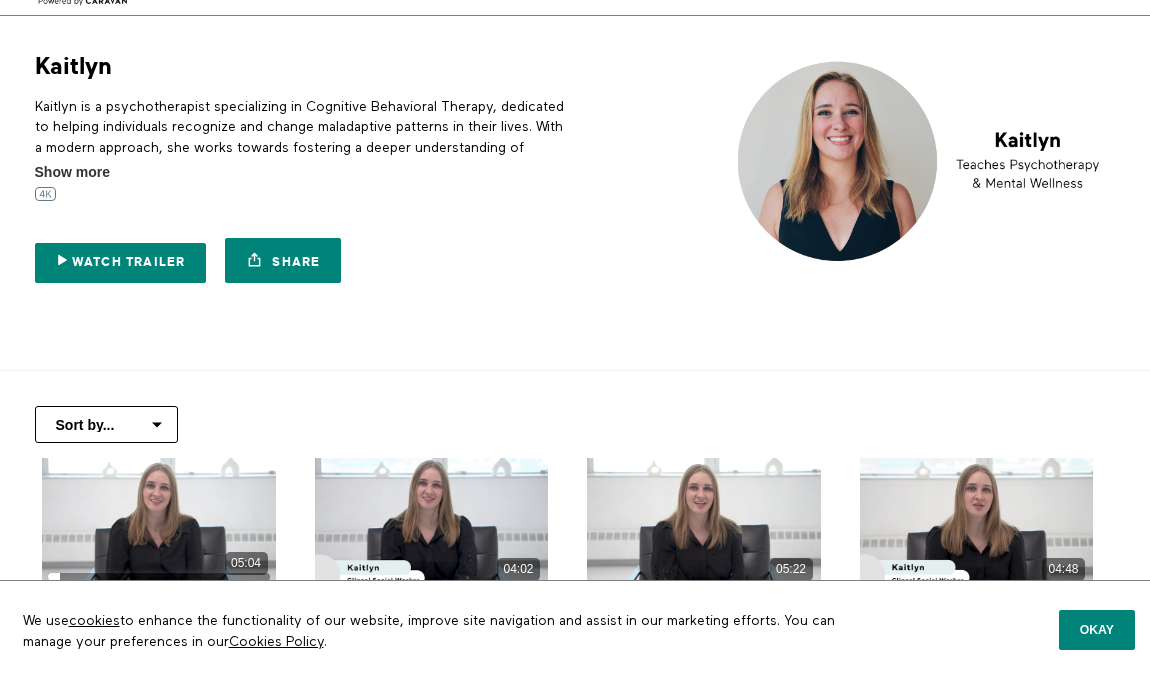 scroll, scrollTop: 271, scrollLeft: 0, axis: vertical 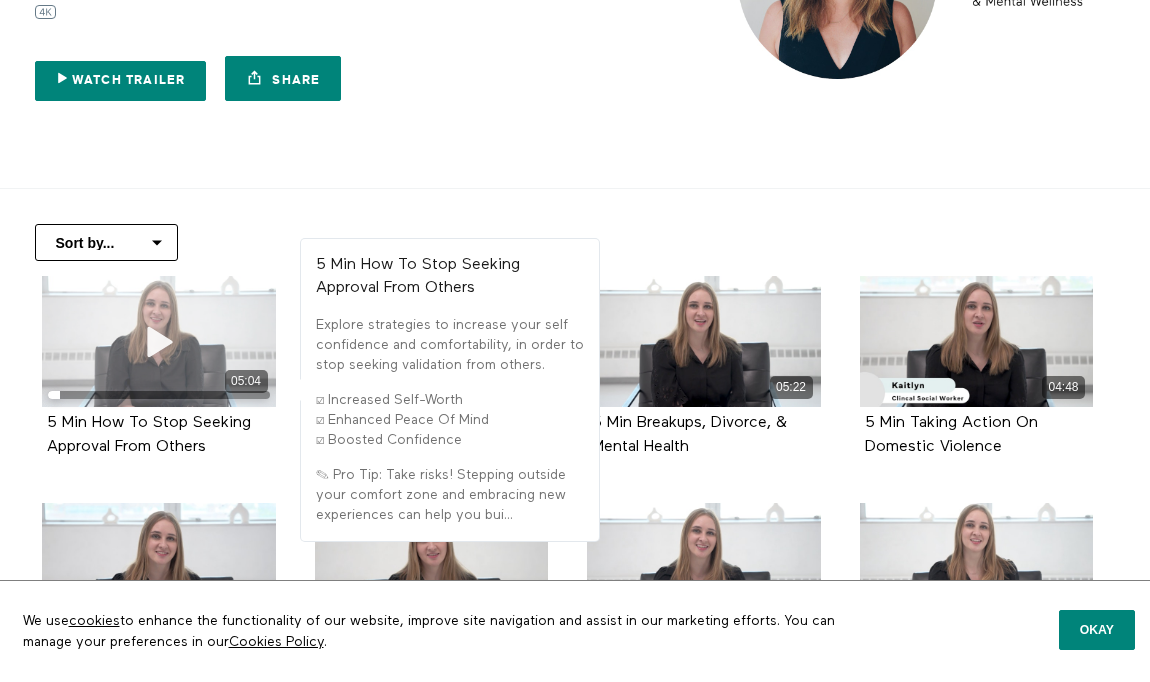 click at bounding box center [159, 341] 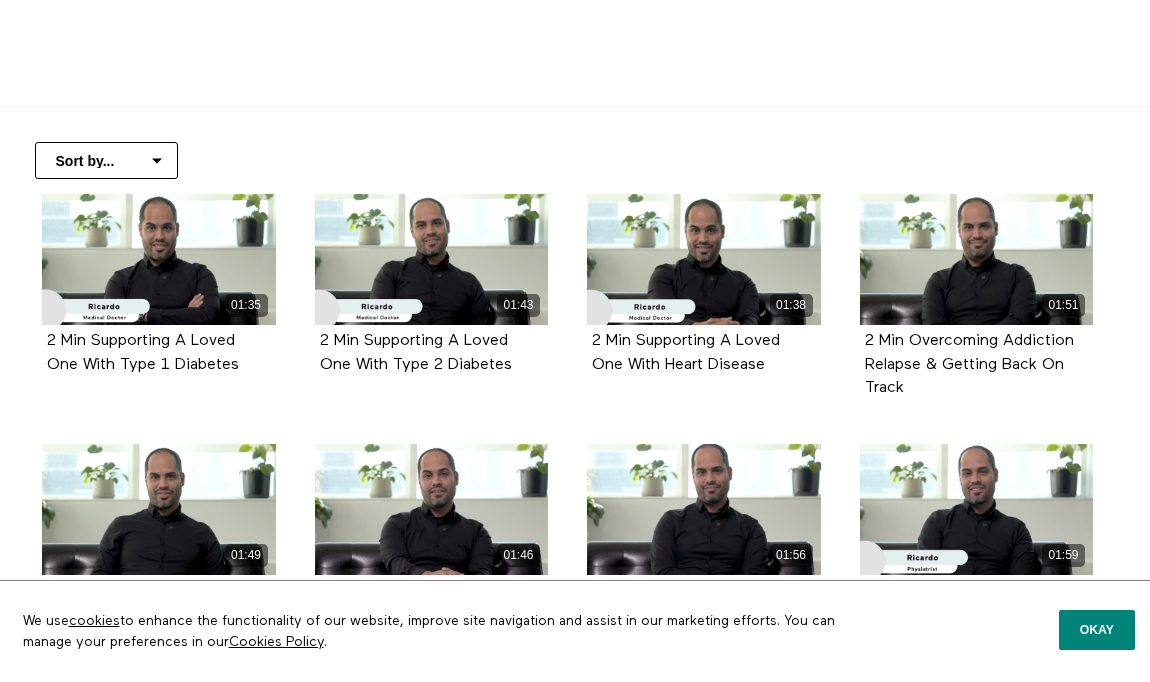 scroll, scrollTop: 472, scrollLeft: 0, axis: vertical 